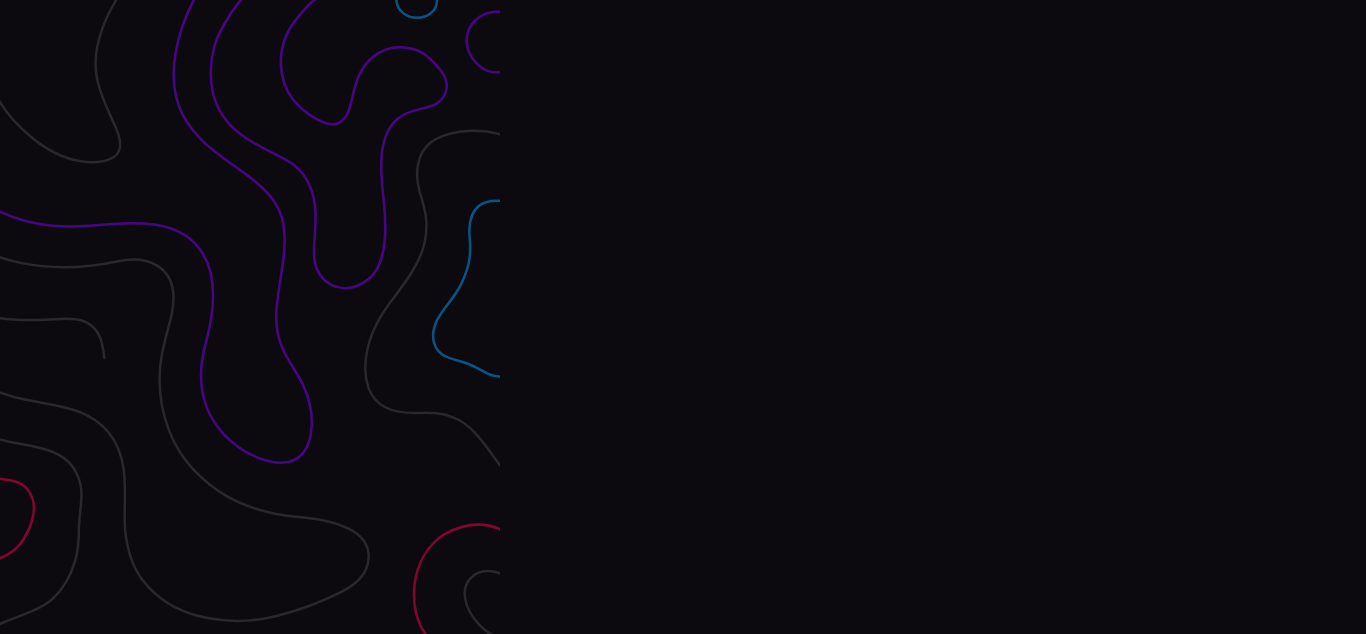 scroll, scrollTop: 0, scrollLeft: 0, axis: both 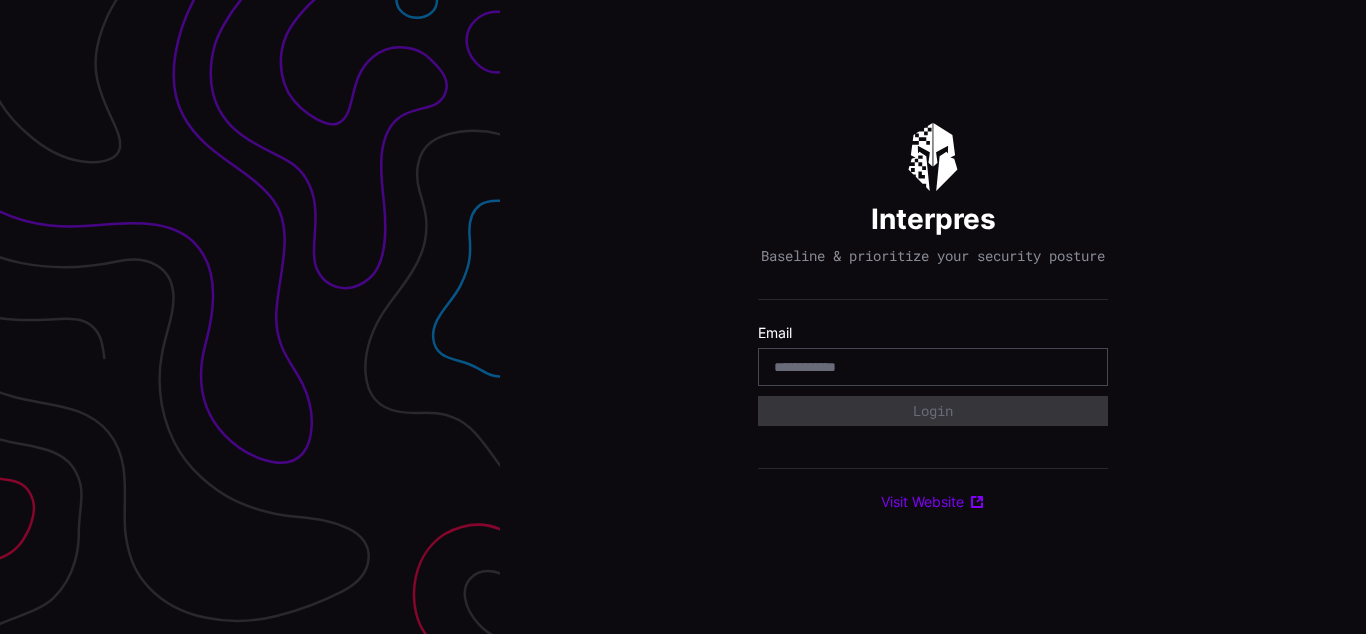 click on "Interpres Baseline & prioritize your security posture Email Login Visit Website" at bounding box center (933, 317) 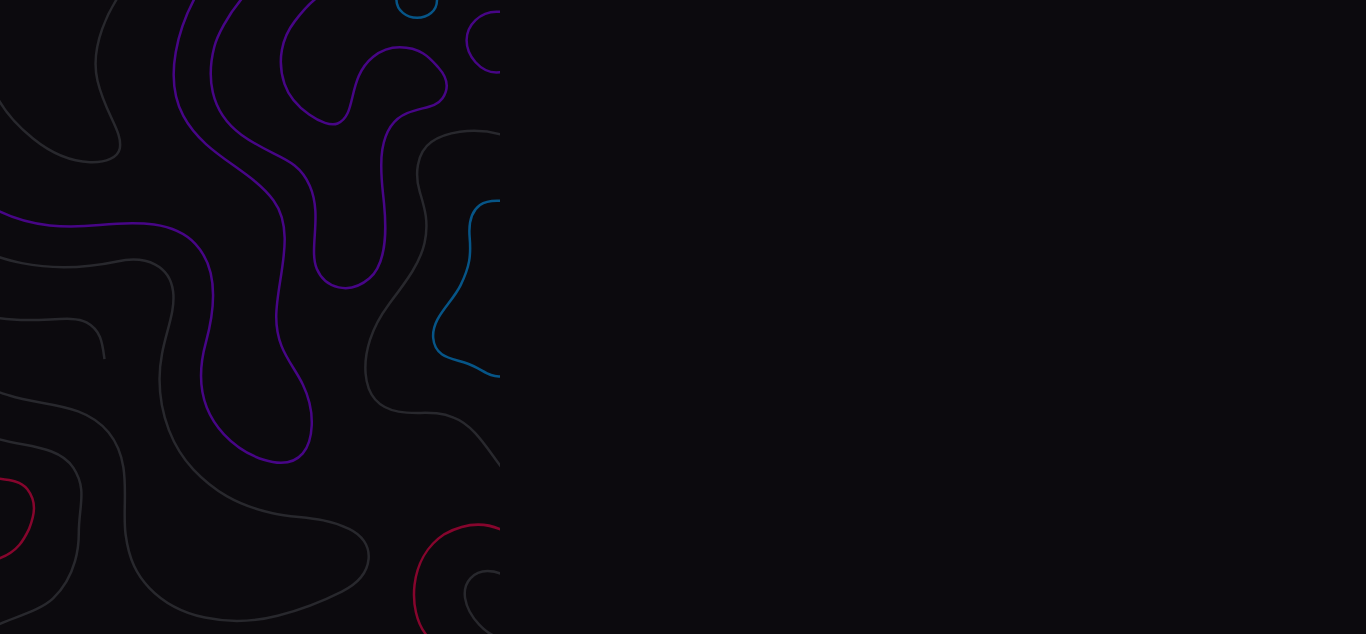 scroll, scrollTop: 0, scrollLeft: 0, axis: both 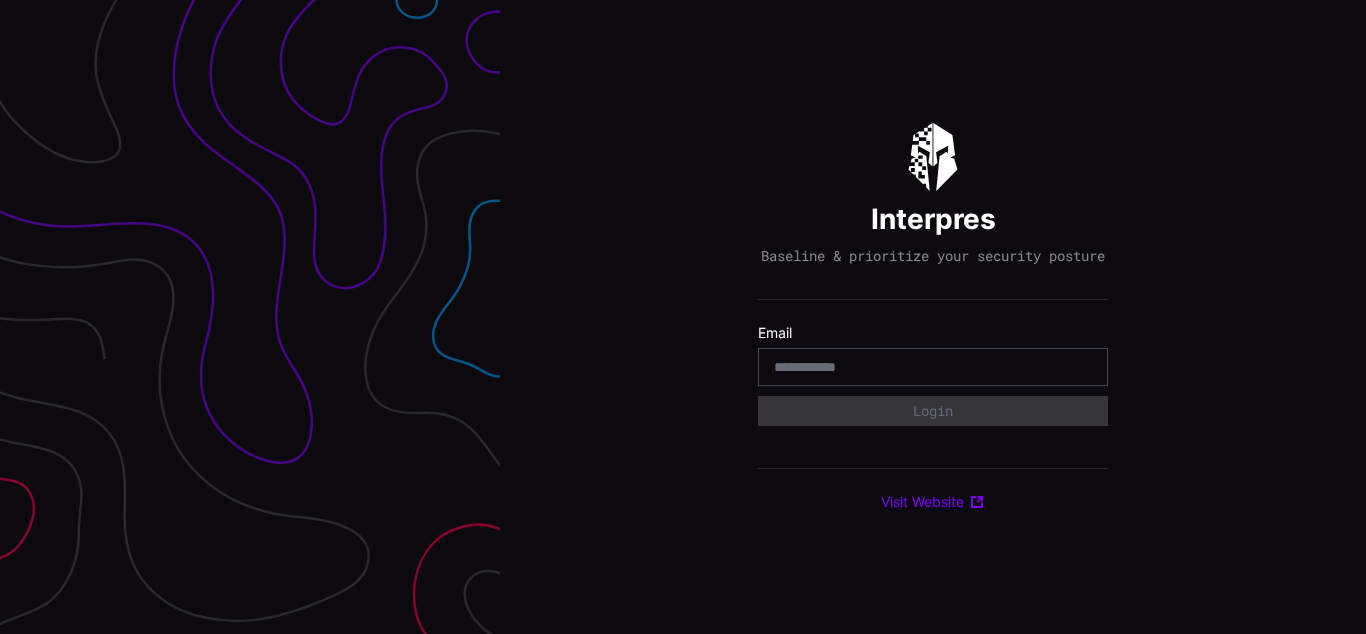 click on "Interpres Baseline & prioritize your security posture Email Login Visit Website" at bounding box center [933, 317] 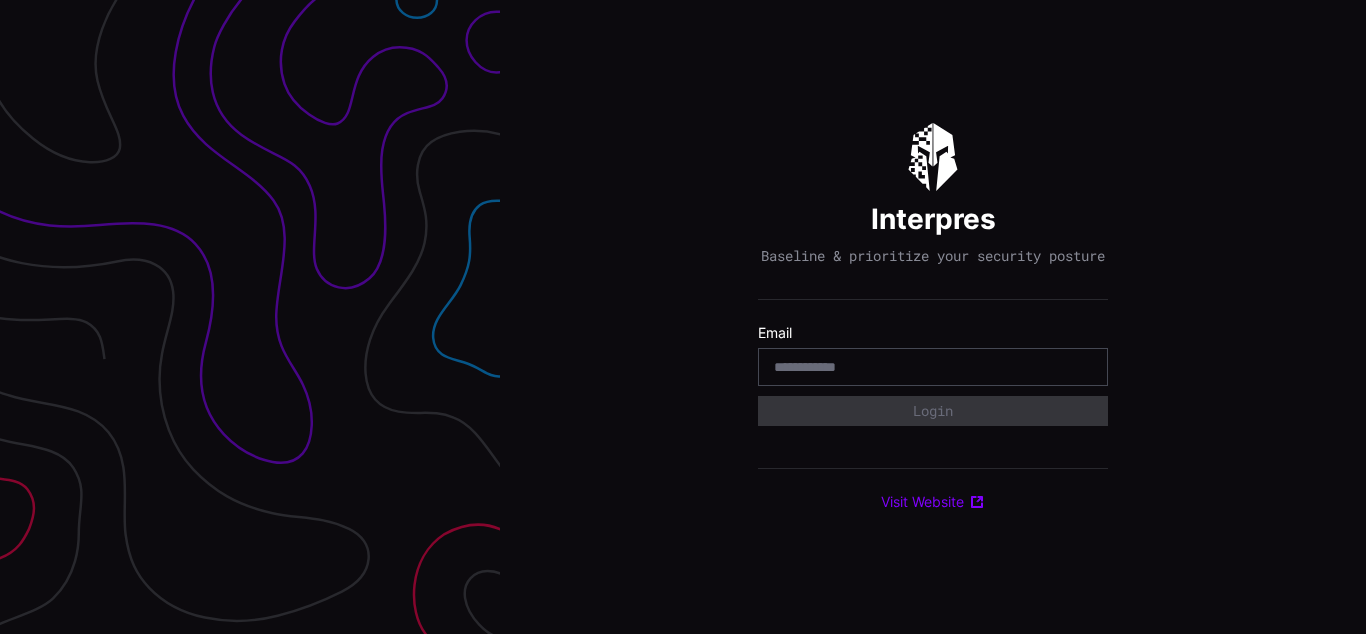 scroll, scrollTop: 0, scrollLeft: 0, axis: both 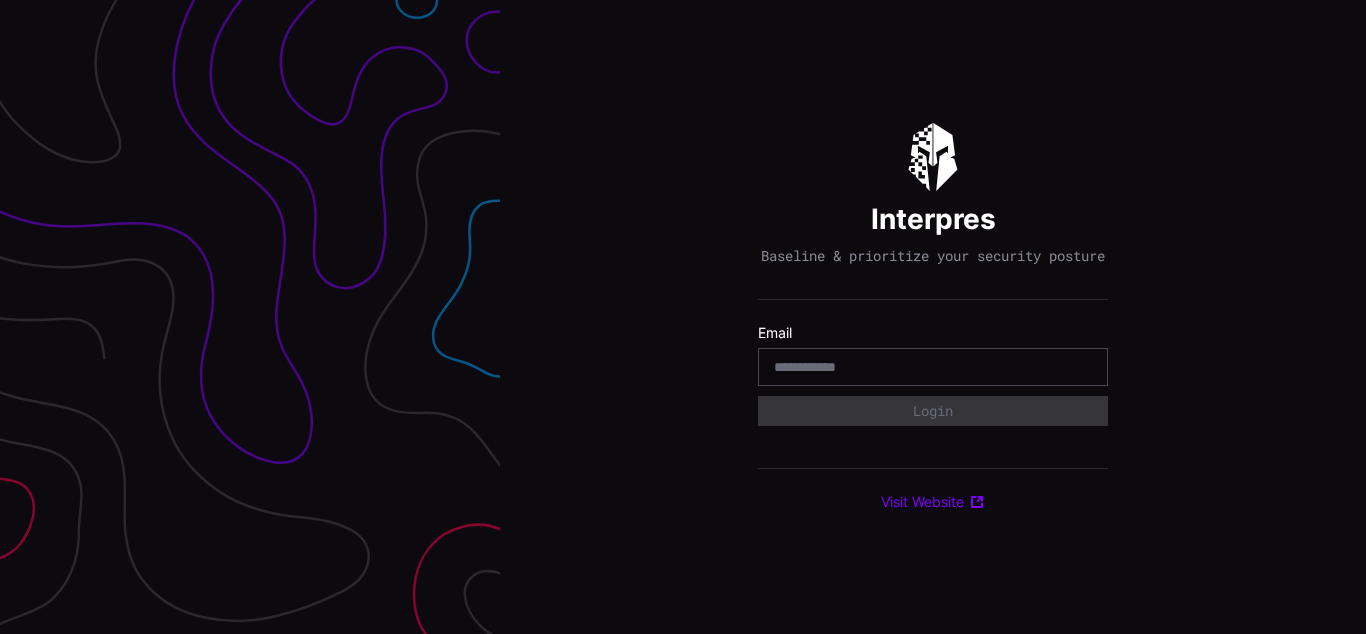 click on "Interpres Baseline & prioritize your security posture Email Login Visit Website" at bounding box center [933, 317] 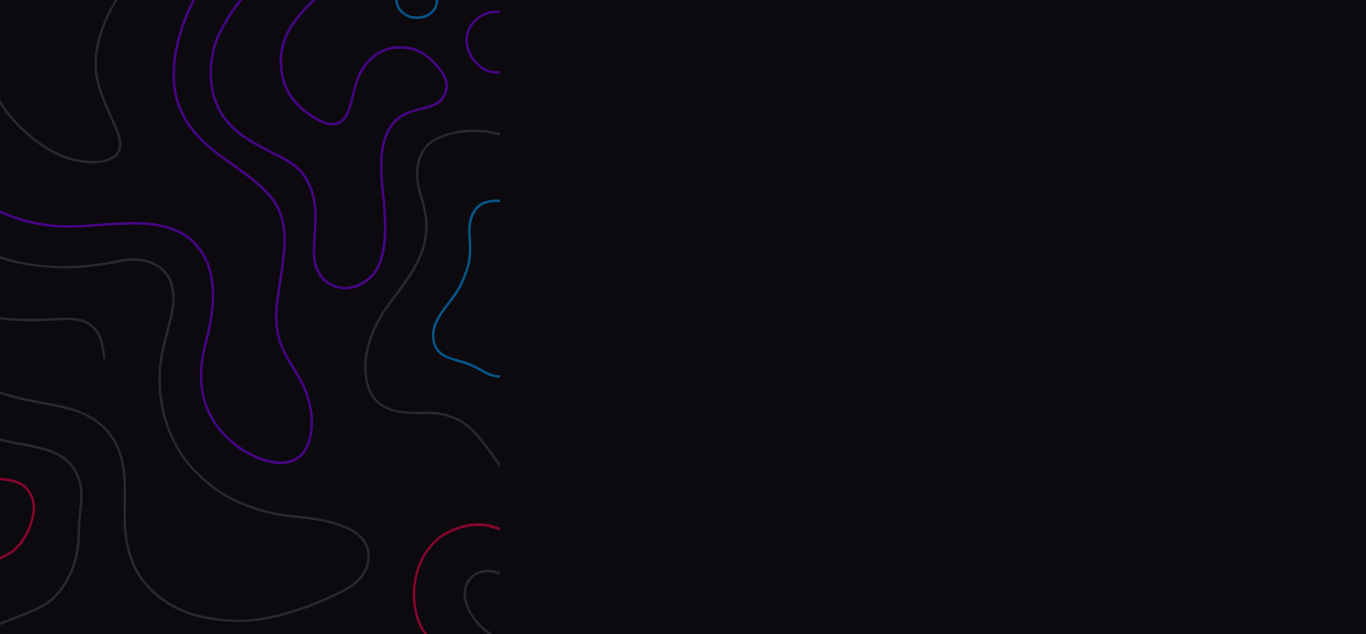 scroll, scrollTop: 0, scrollLeft: 0, axis: both 